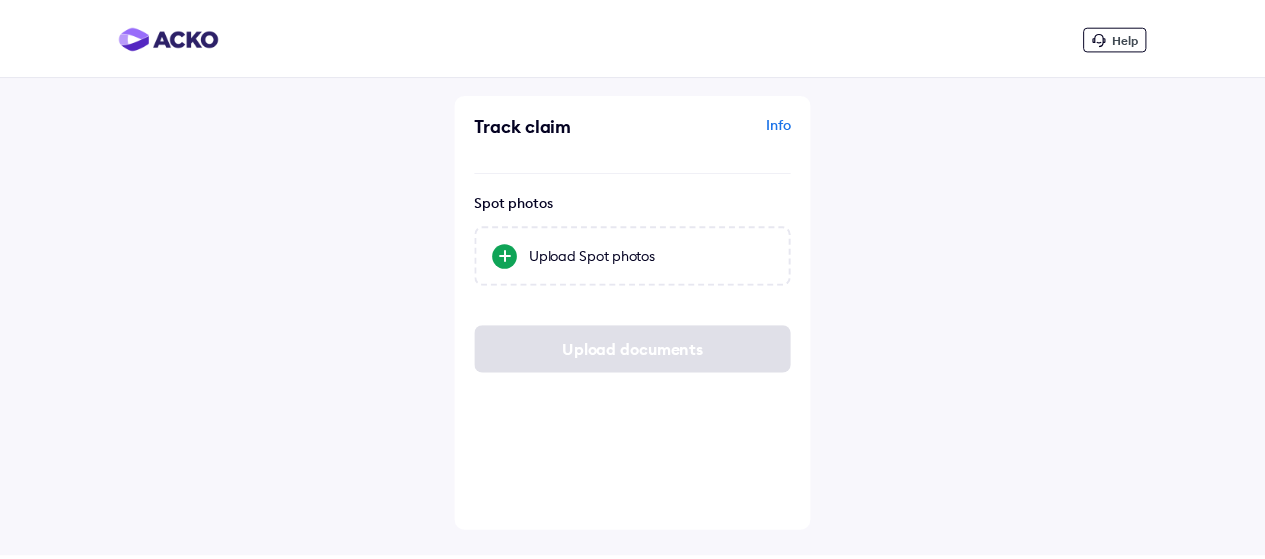 scroll, scrollTop: 0, scrollLeft: 0, axis: both 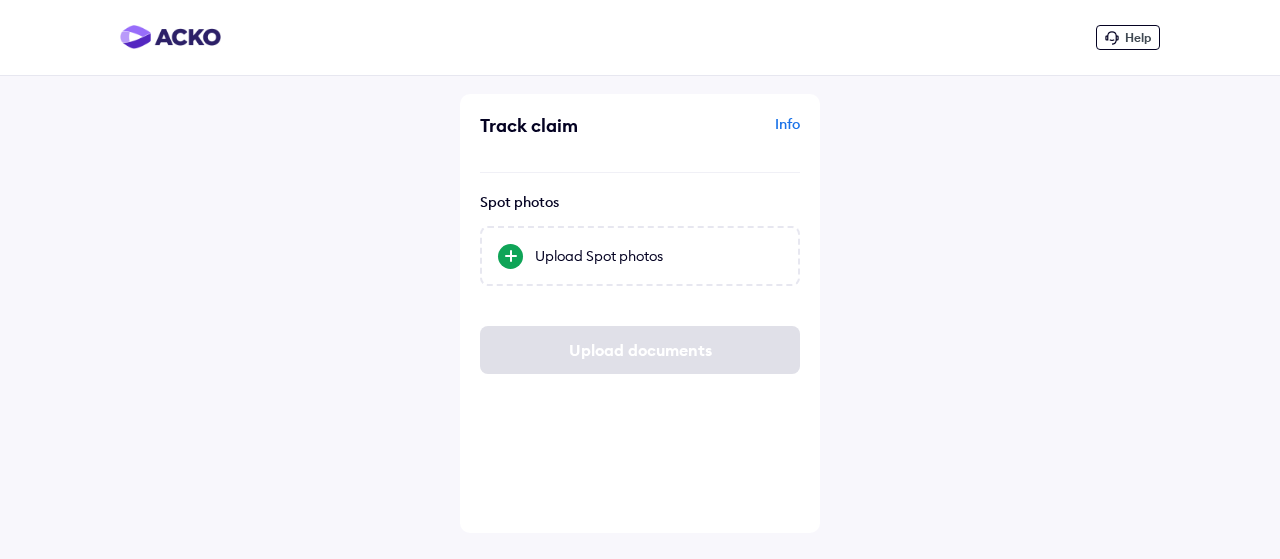 click on "Upload Spot photos" at bounding box center (658, 256) 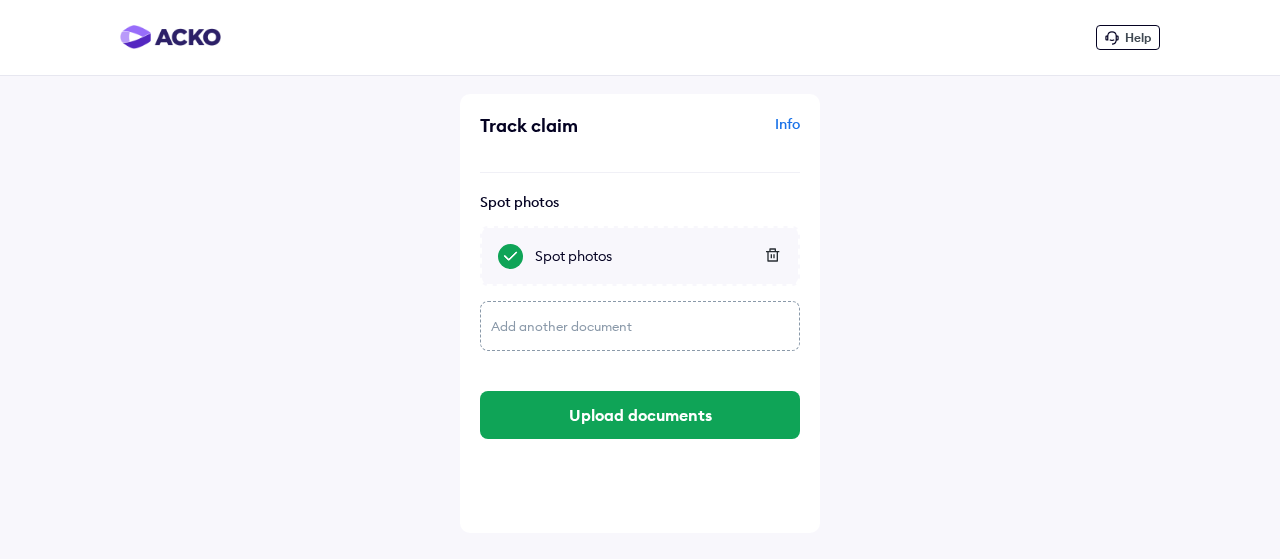 click on "Add another document" 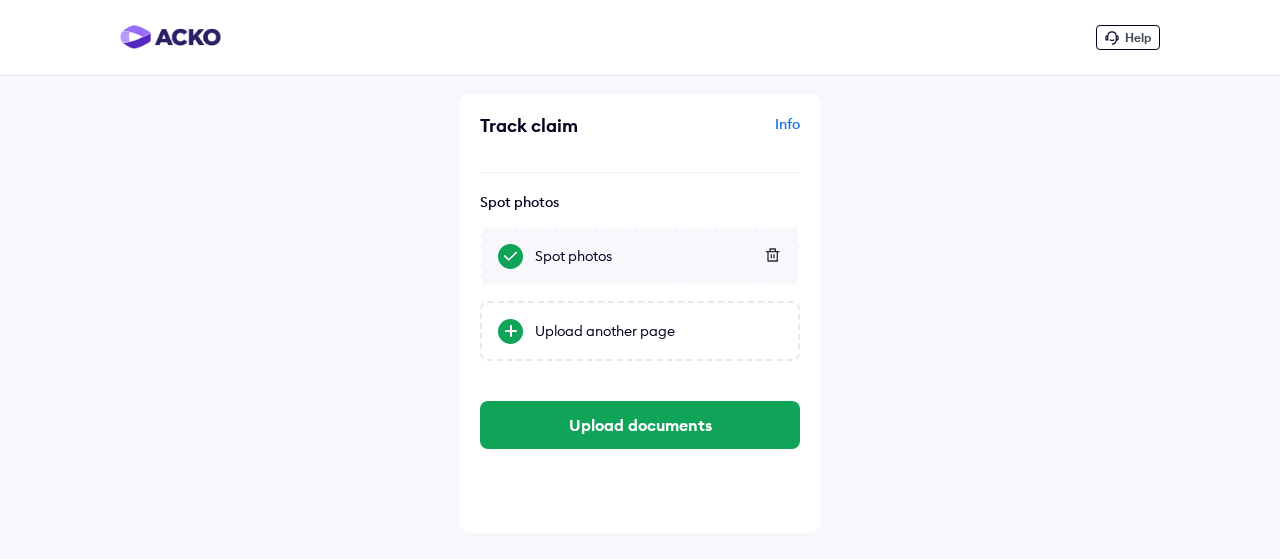 click on "Upload another page" at bounding box center [658, 331] 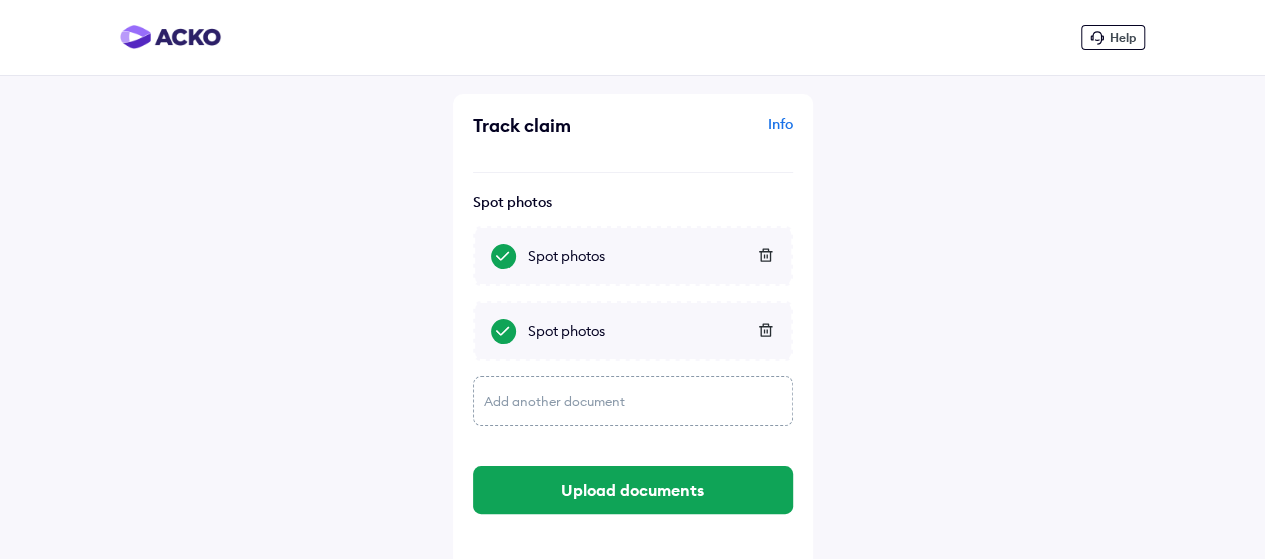 click on "Add another document" 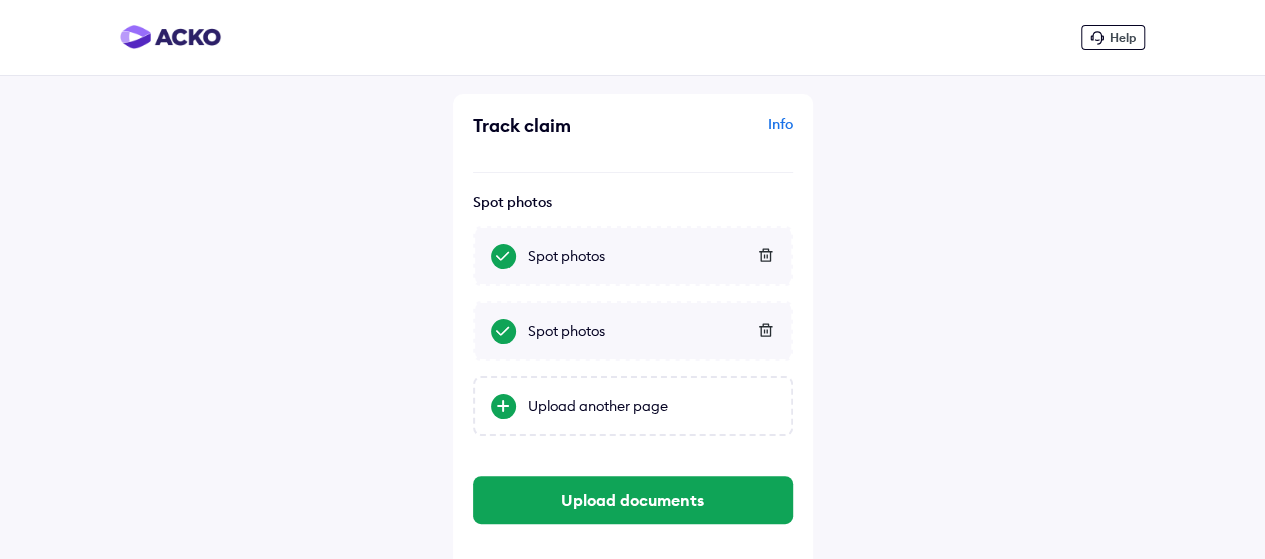 click on "Upload another page" at bounding box center [651, 406] 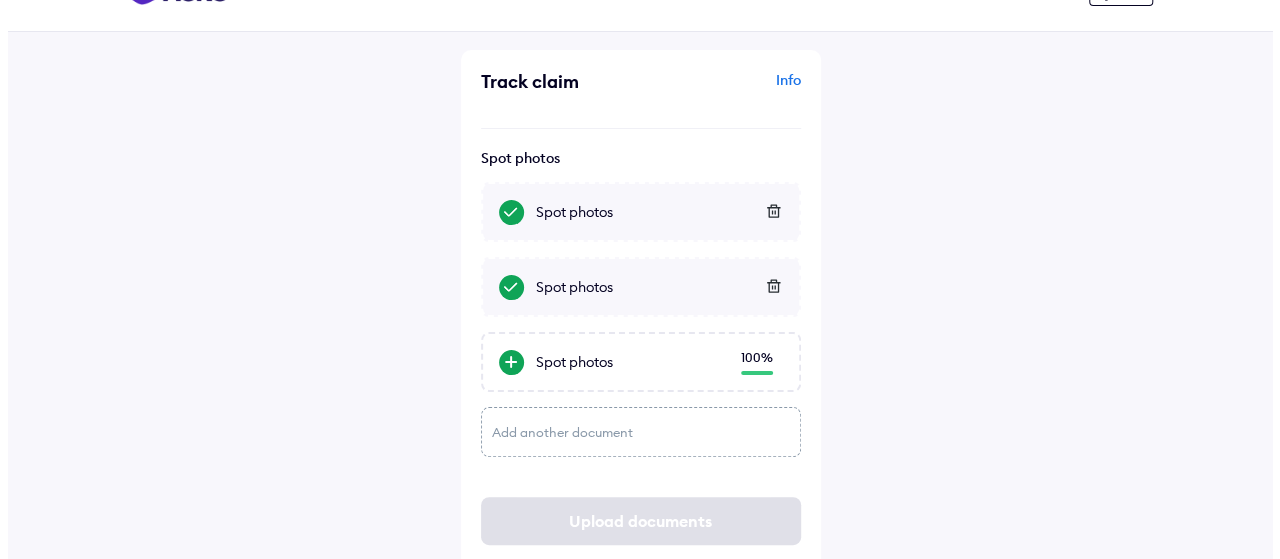 scroll, scrollTop: 89, scrollLeft: 0, axis: vertical 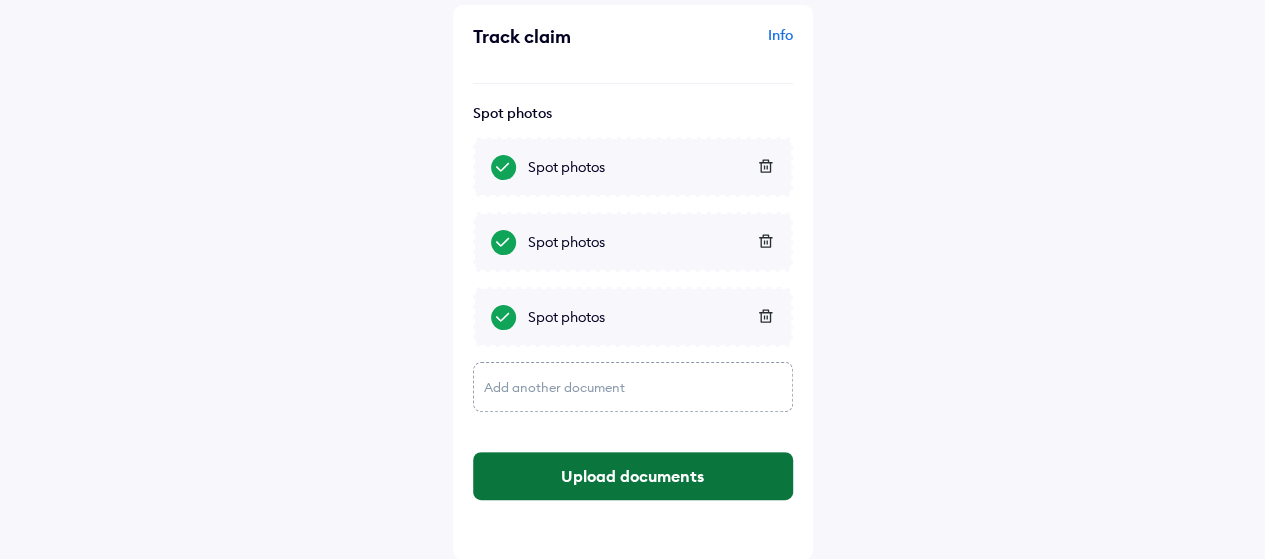 click on "Upload documents" at bounding box center (633, 476) 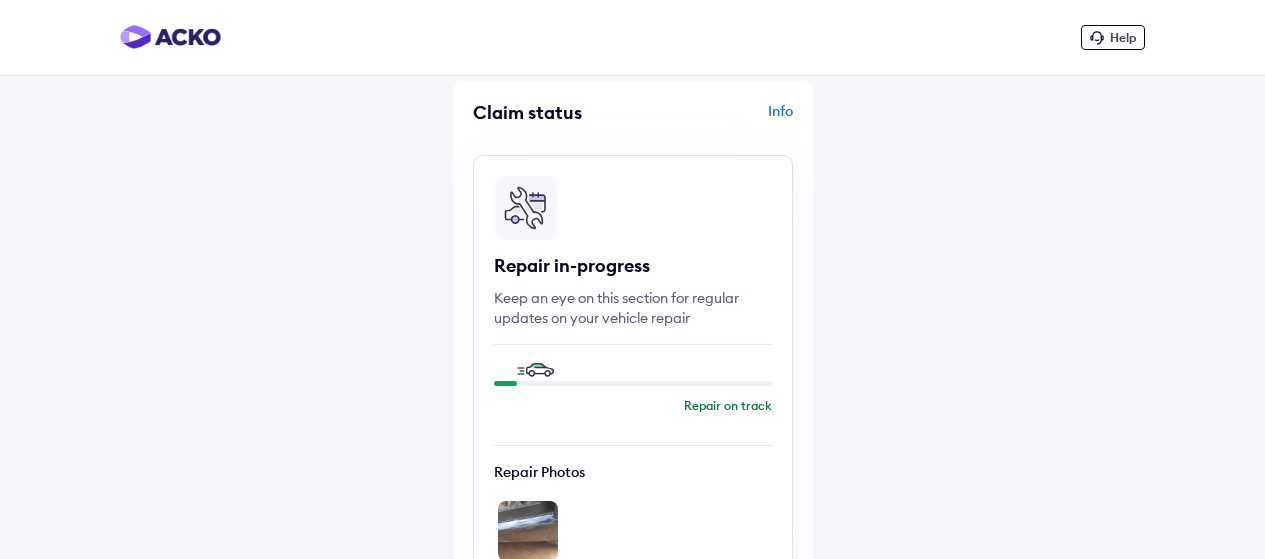 scroll, scrollTop: 0, scrollLeft: 0, axis: both 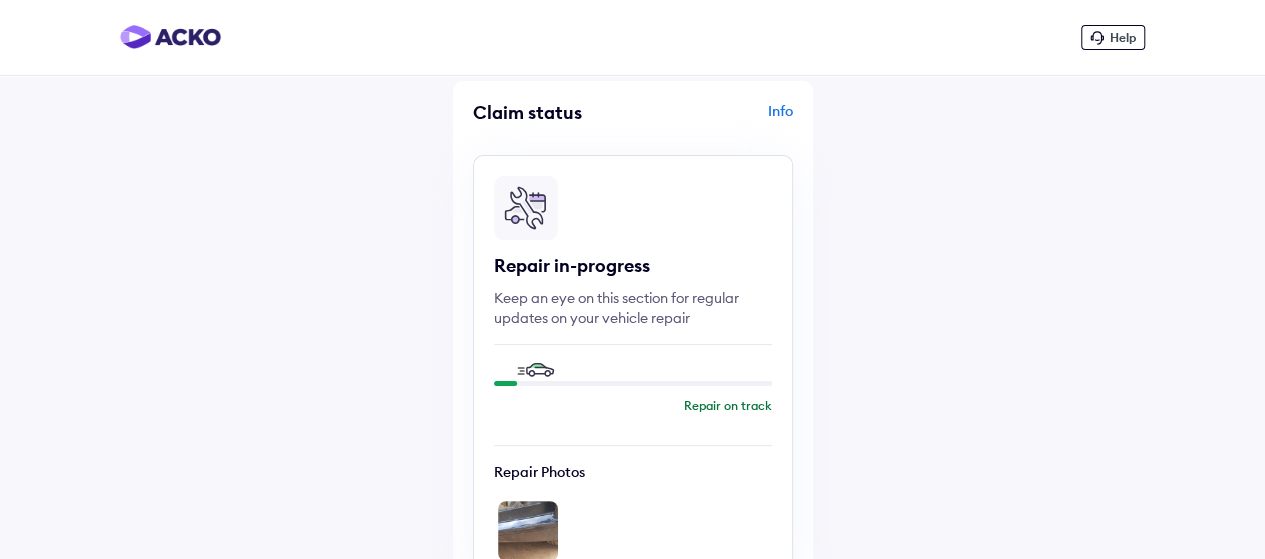 click on "Help" at bounding box center [1123, 37] 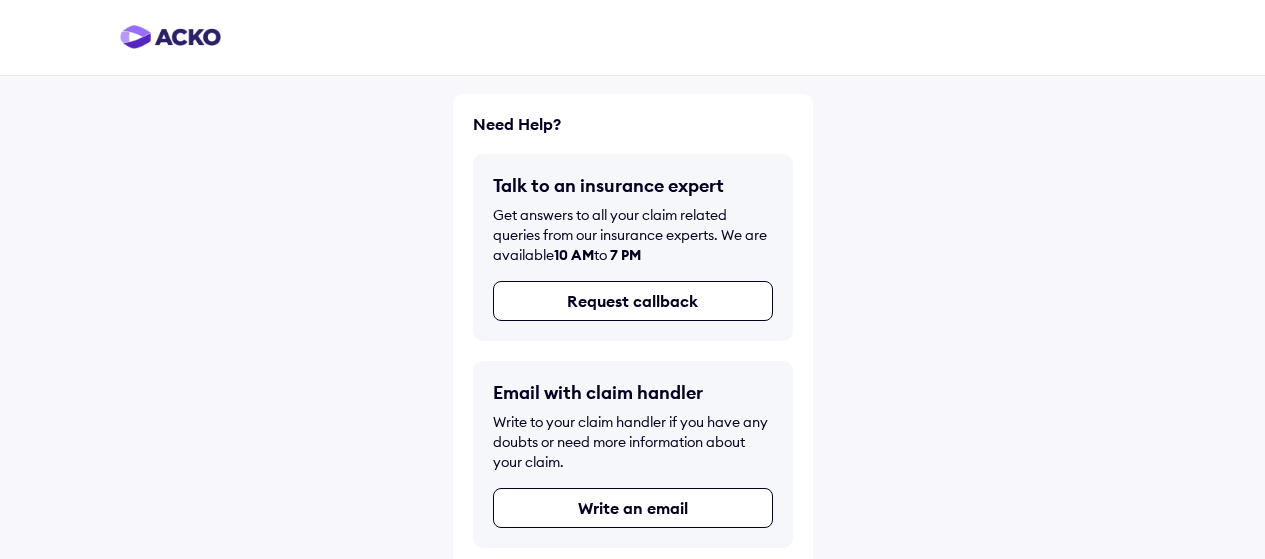 scroll, scrollTop: 0, scrollLeft: 0, axis: both 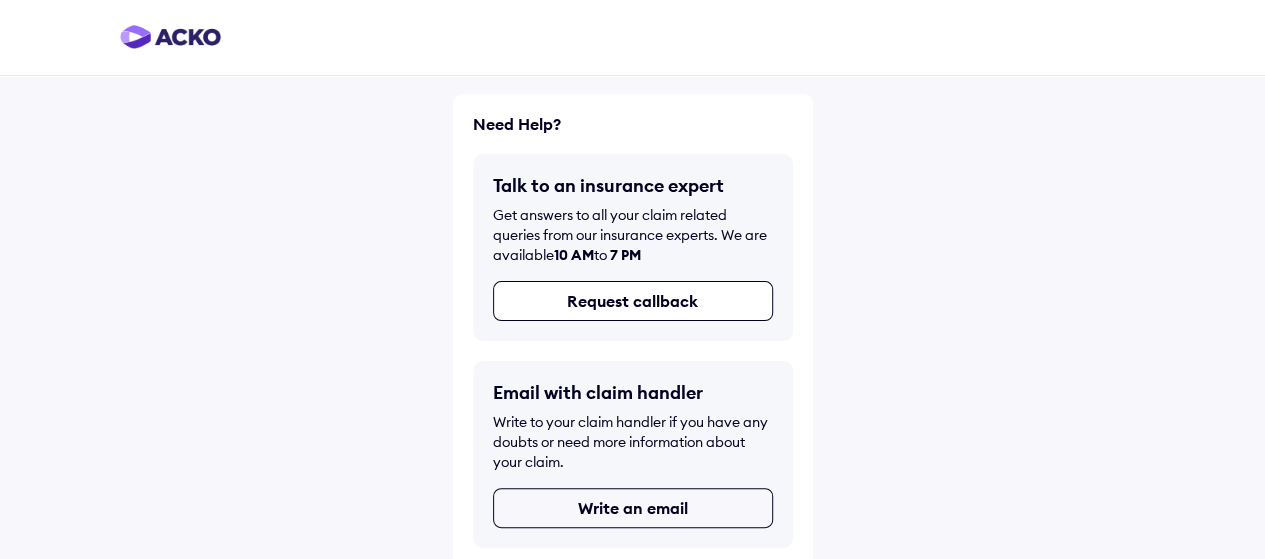 click on "Write an email" at bounding box center (633, 508) 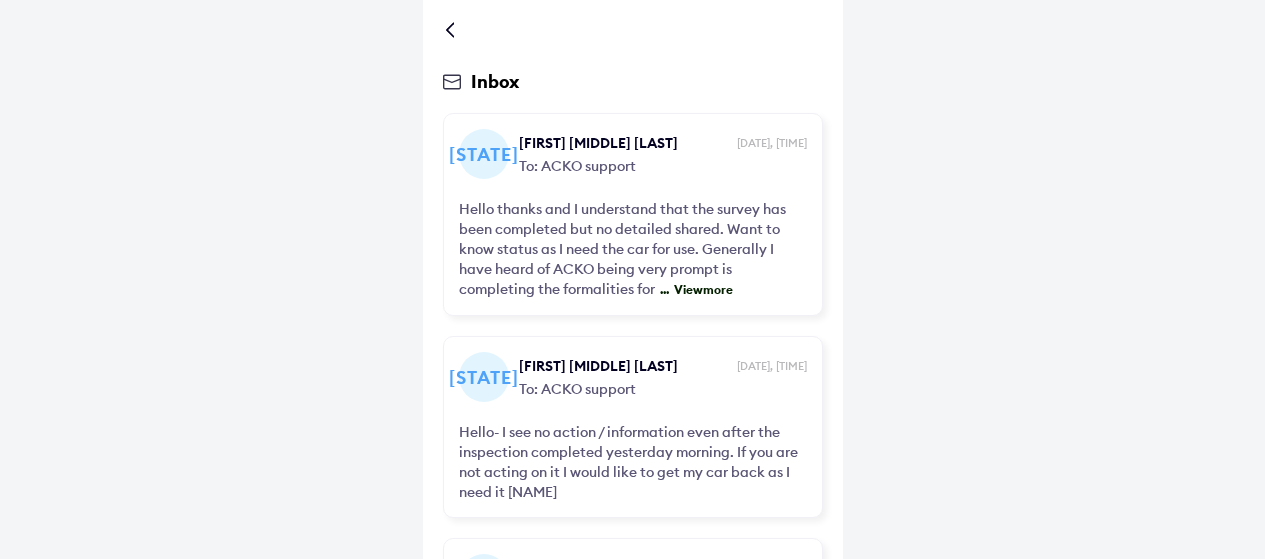 scroll, scrollTop: 0, scrollLeft: 0, axis: both 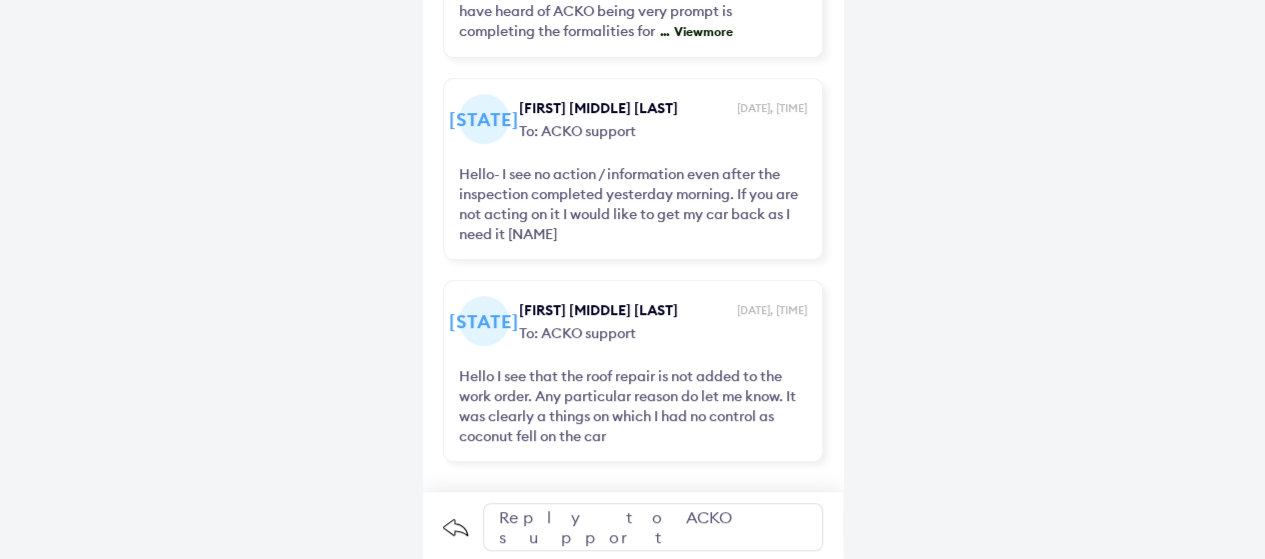 click on "Reply to ACKO support" at bounding box center [653, 527] 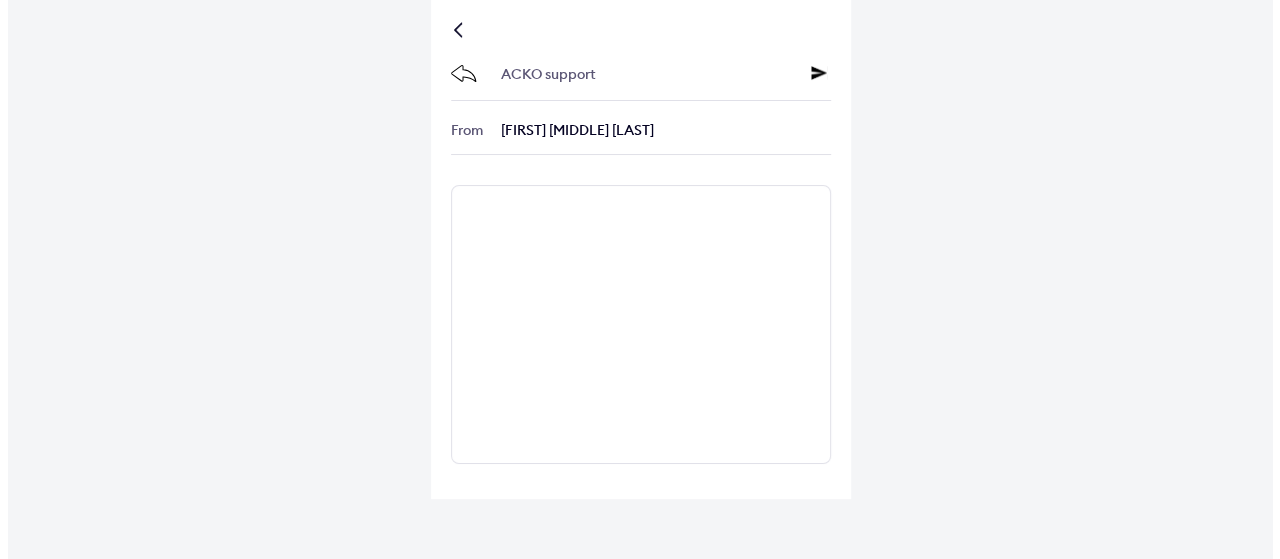 scroll, scrollTop: 0, scrollLeft: 0, axis: both 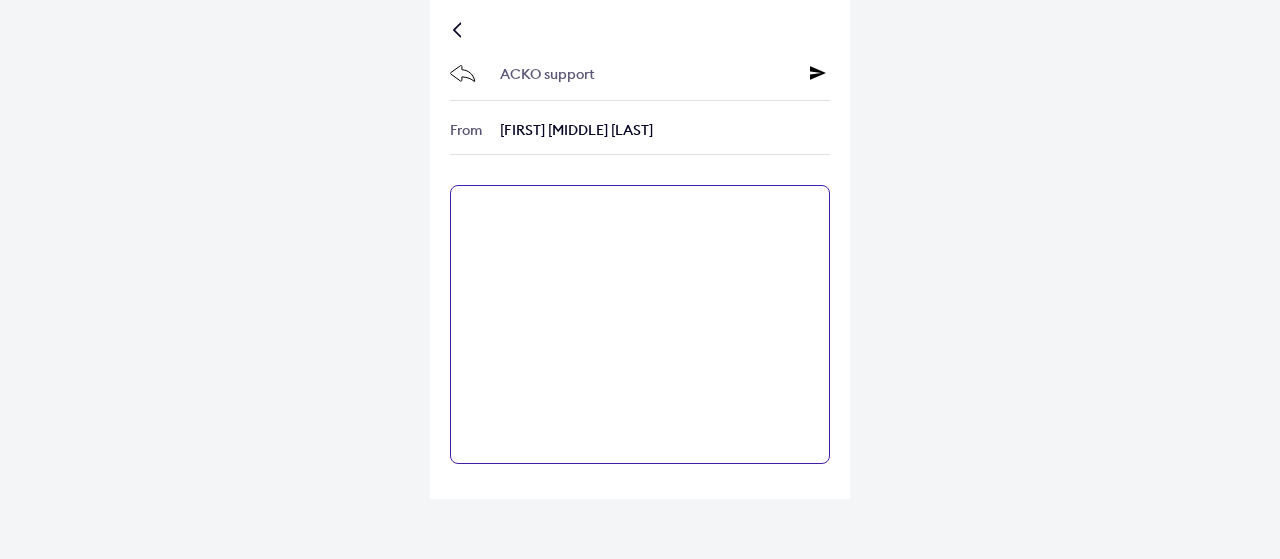 click at bounding box center (640, 324) 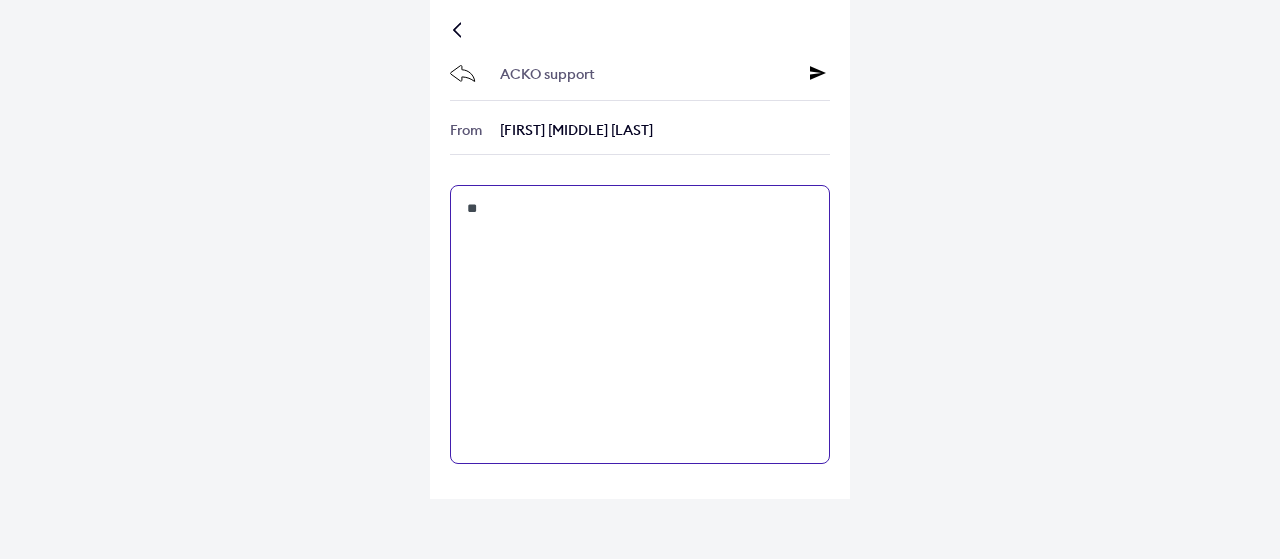 type on "*" 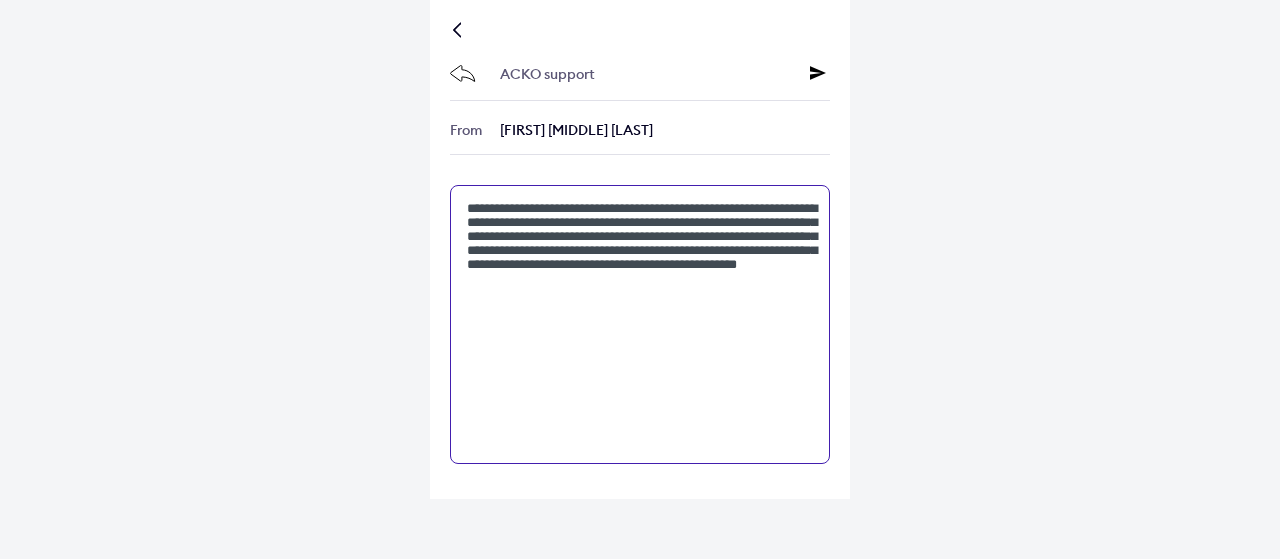 click on "**********" at bounding box center [640, 324] 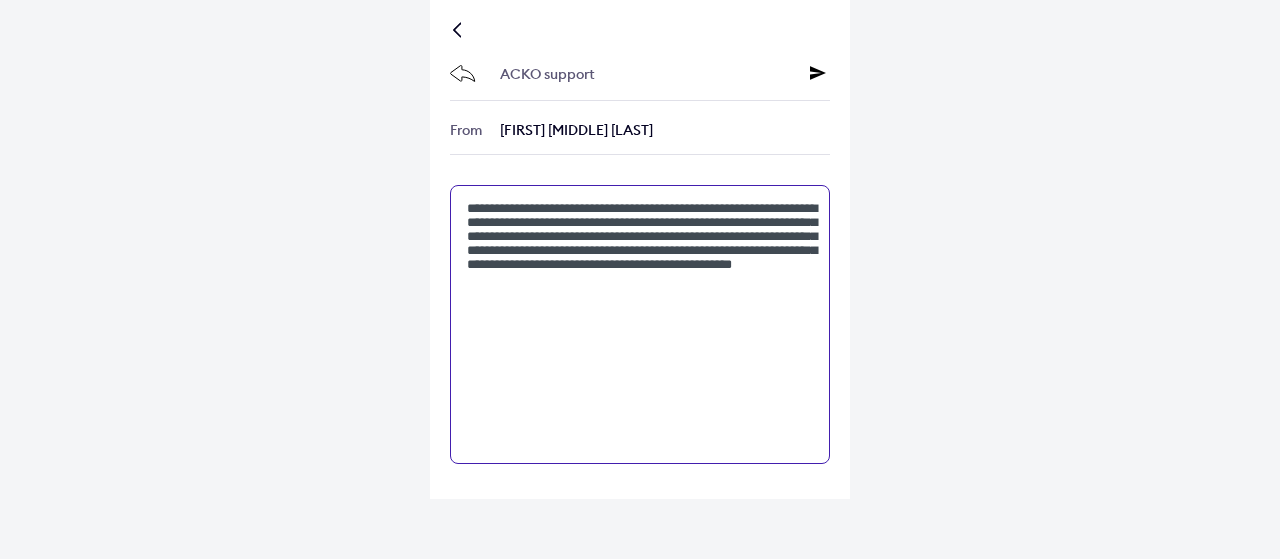 click on "**********" at bounding box center [640, 324] 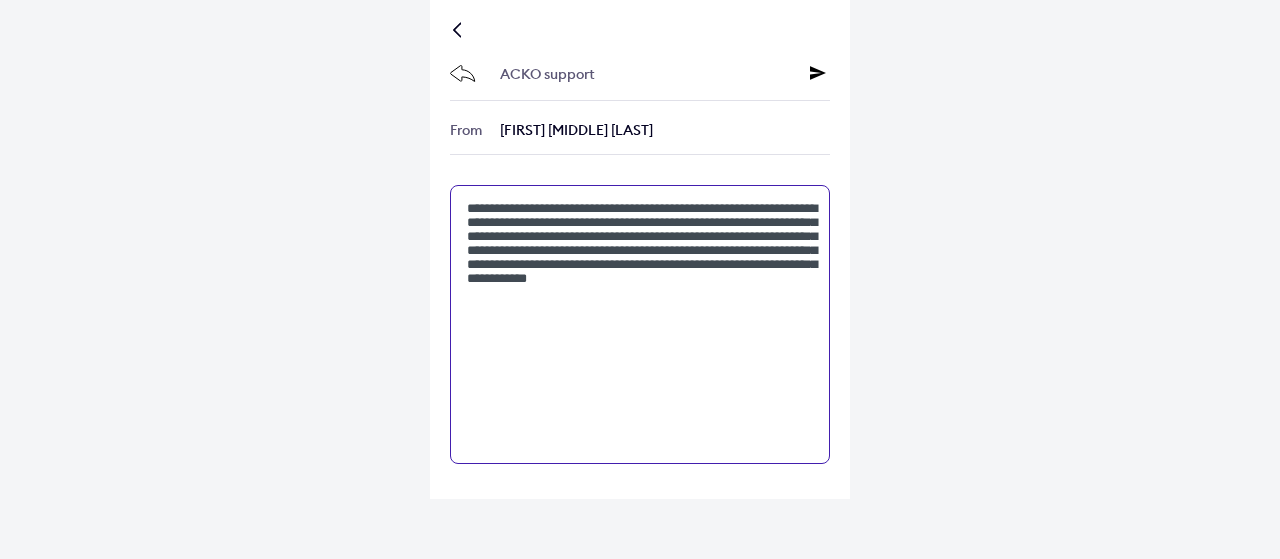 click on "**********" at bounding box center [640, 324] 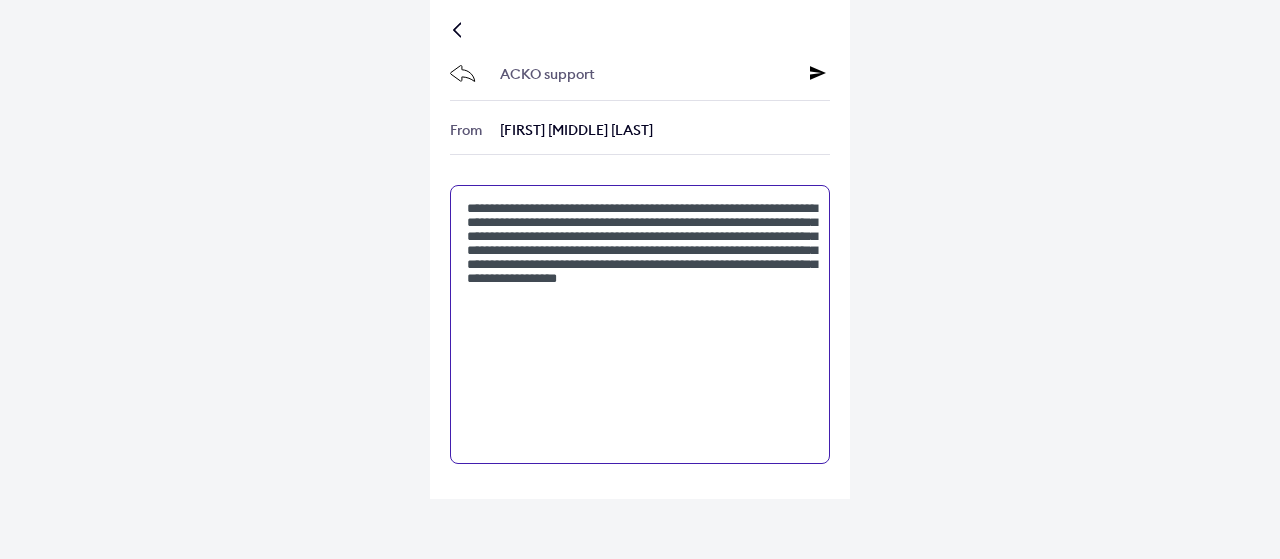 click on "**********" at bounding box center (640, 324) 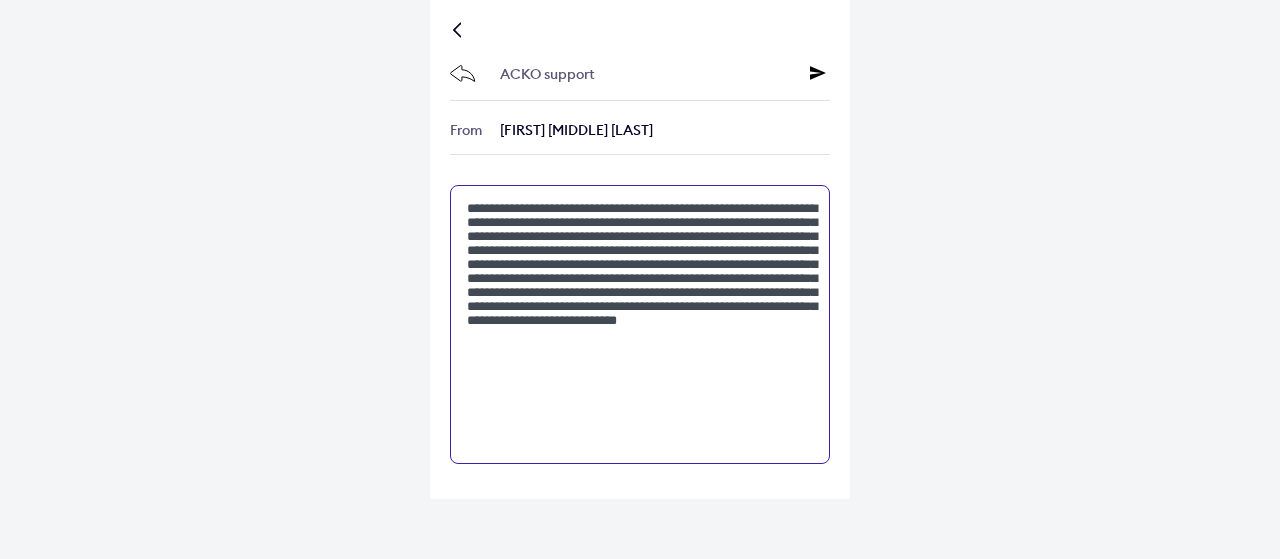 click on "**********" at bounding box center (640, 324) 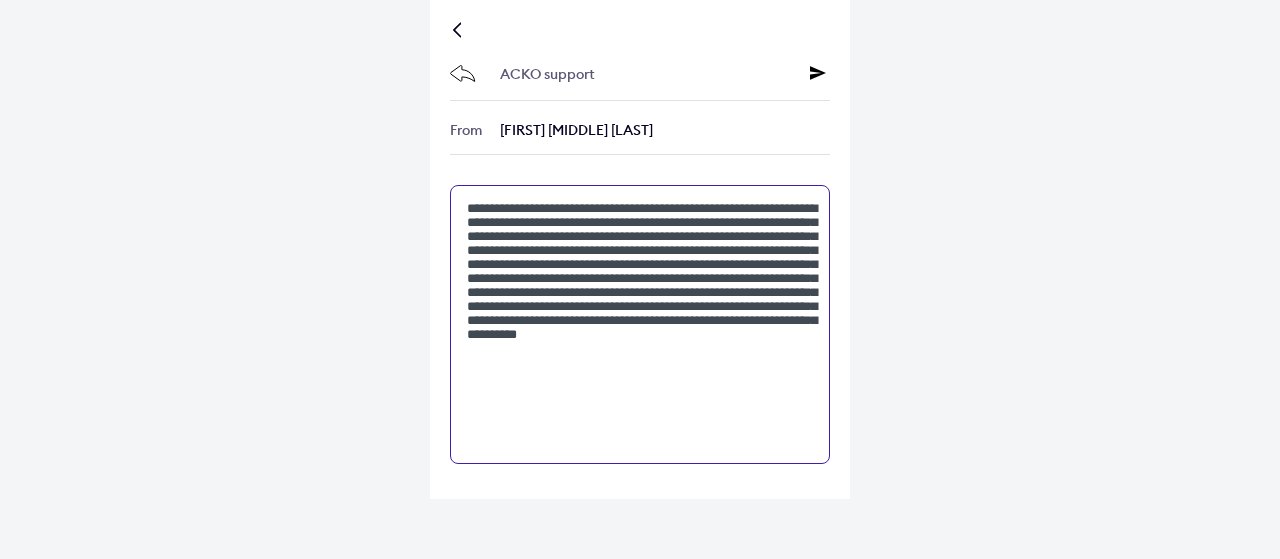 click on "**********" at bounding box center [640, 324] 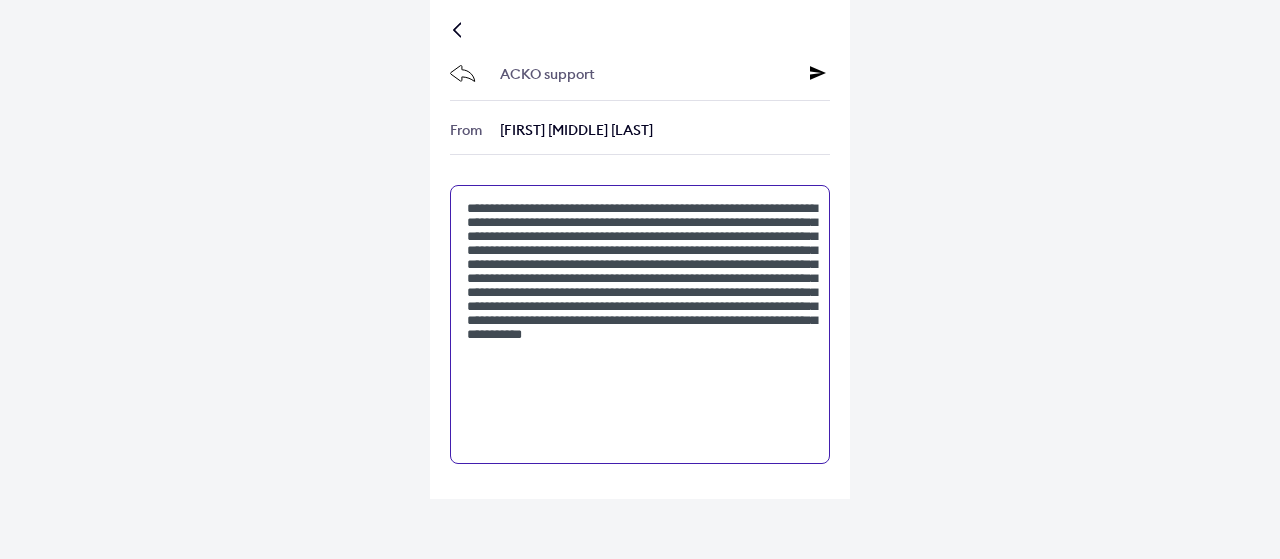 click on "**********" at bounding box center [640, 324] 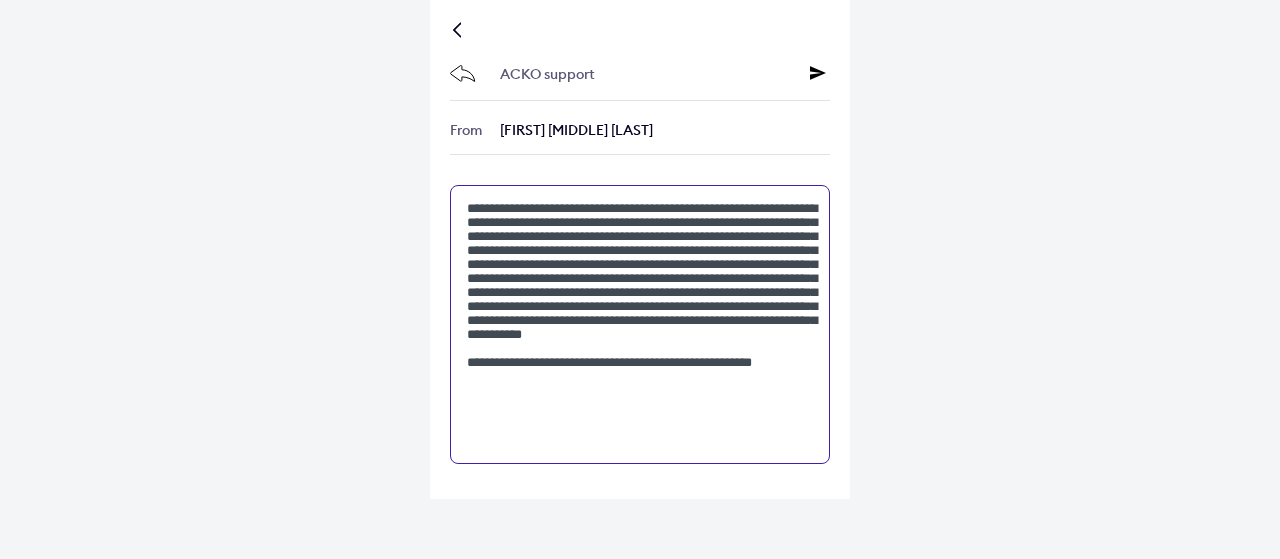 scroll, scrollTop: 5, scrollLeft: 0, axis: vertical 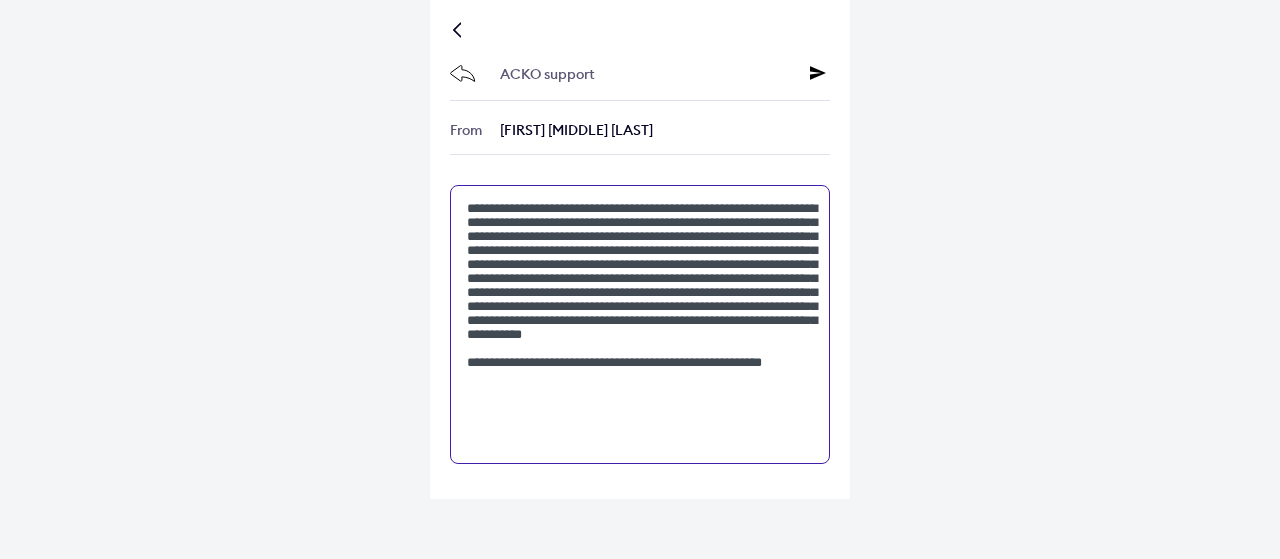 click on "**********" at bounding box center [640, 324] 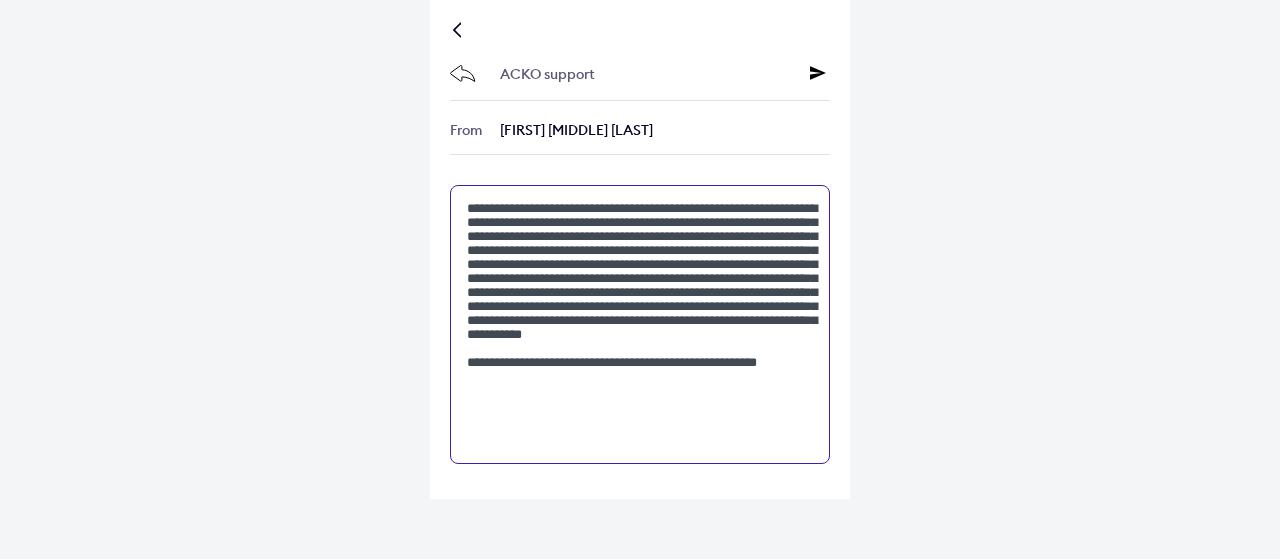 click on "**********" at bounding box center (640, 324) 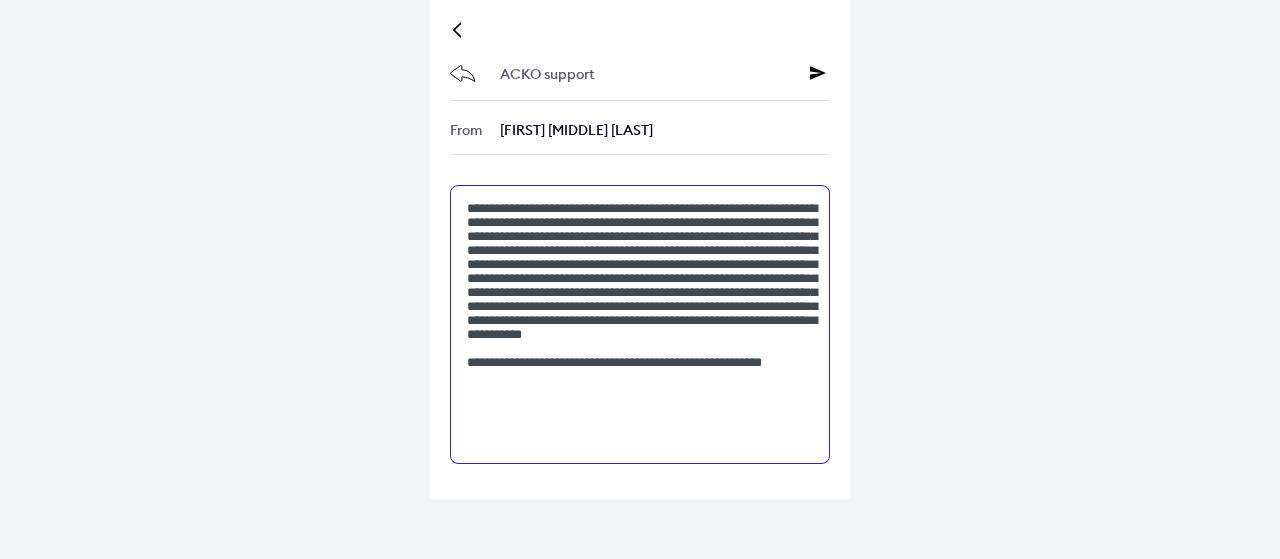 scroll, scrollTop: 20, scrollLeft: 0, axis: vertical 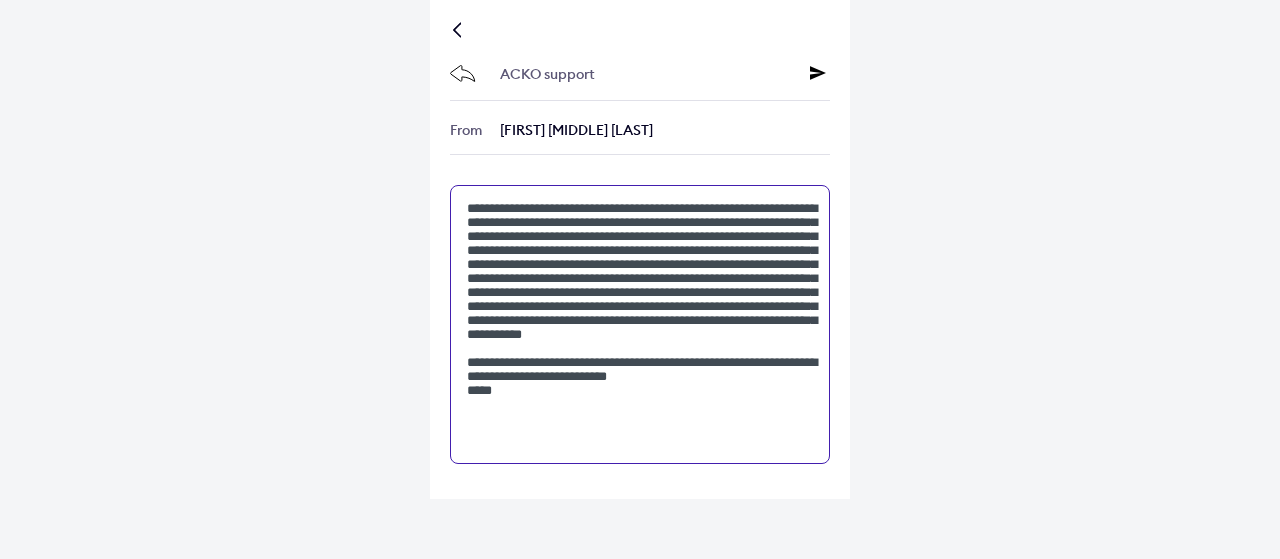 type on "**********" 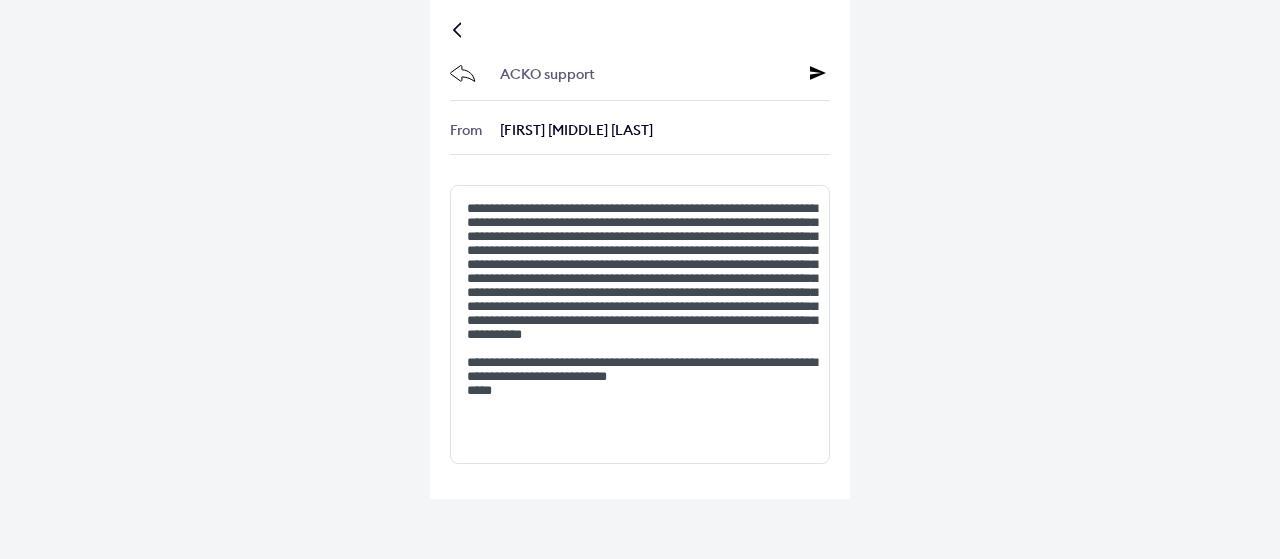 click 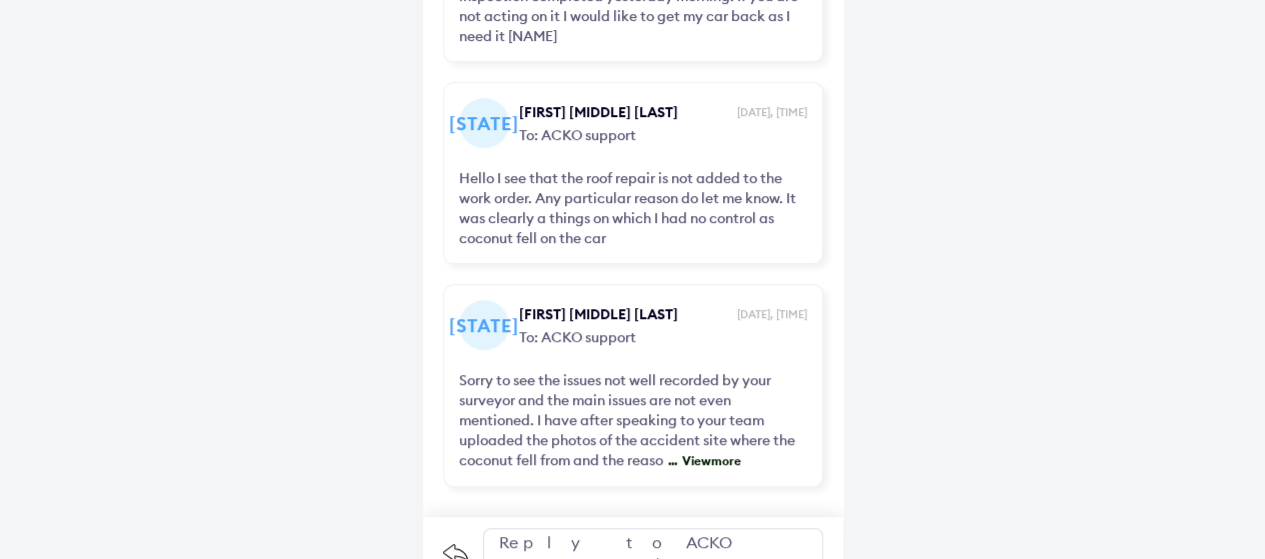 scroll, scrollTop: 480, scrollLeft: 0, axis: vertical 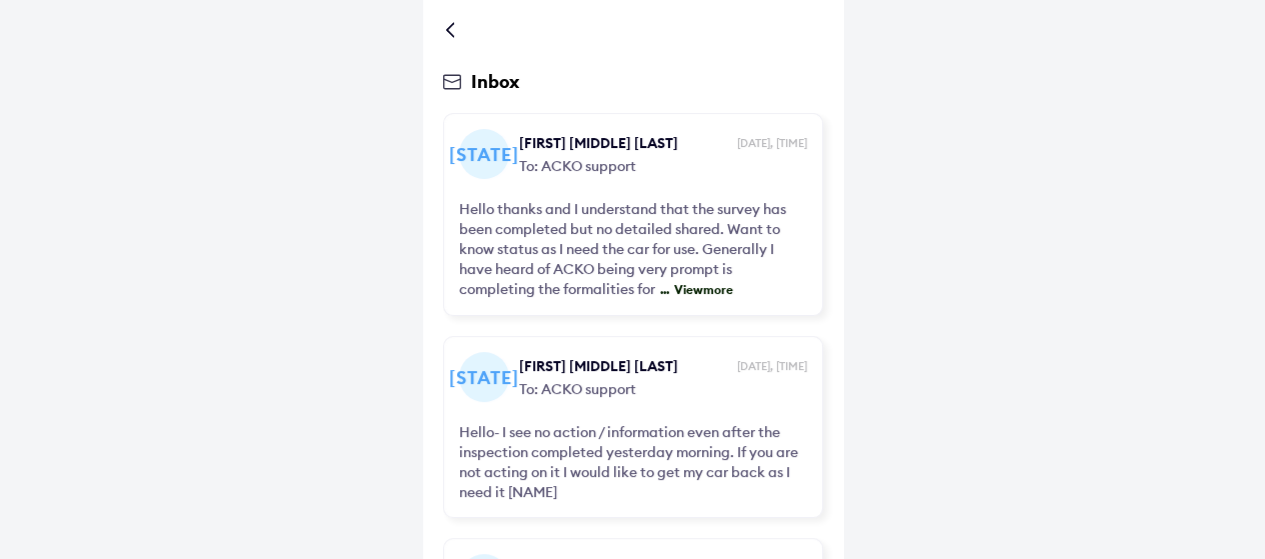 click at bounding box center (454, 30) 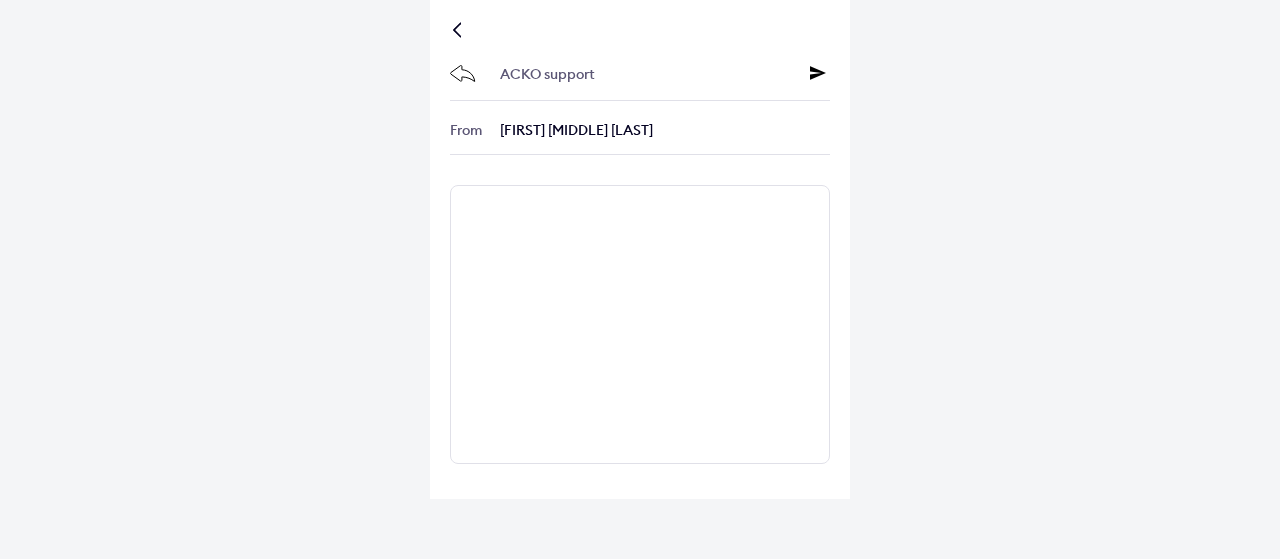 click at bounding box center (461, 30) 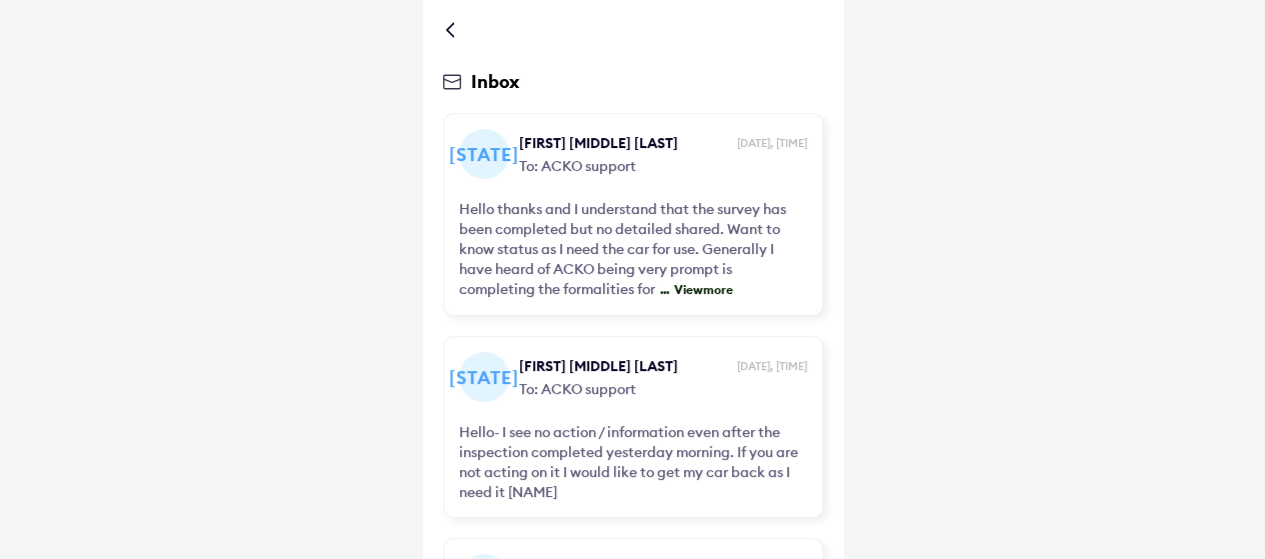 click at bounding box center (454, 30) 